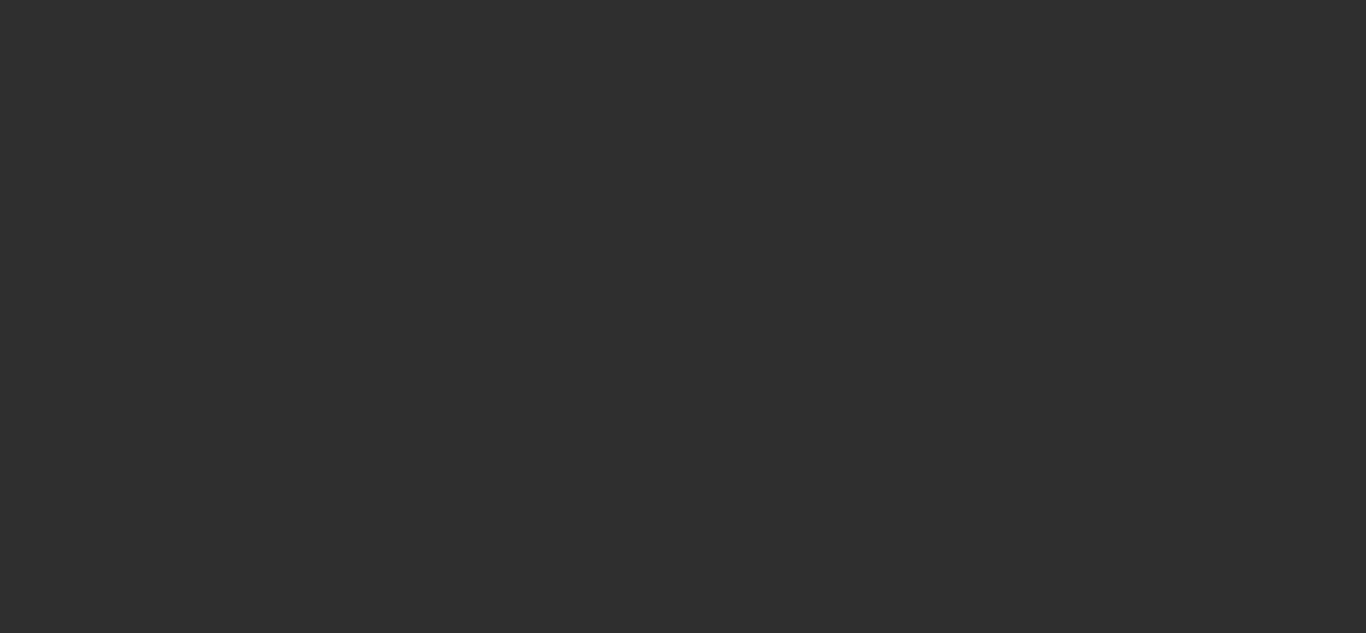 scroll, scrollTop: 0, scrollLeft: 0, axis: both 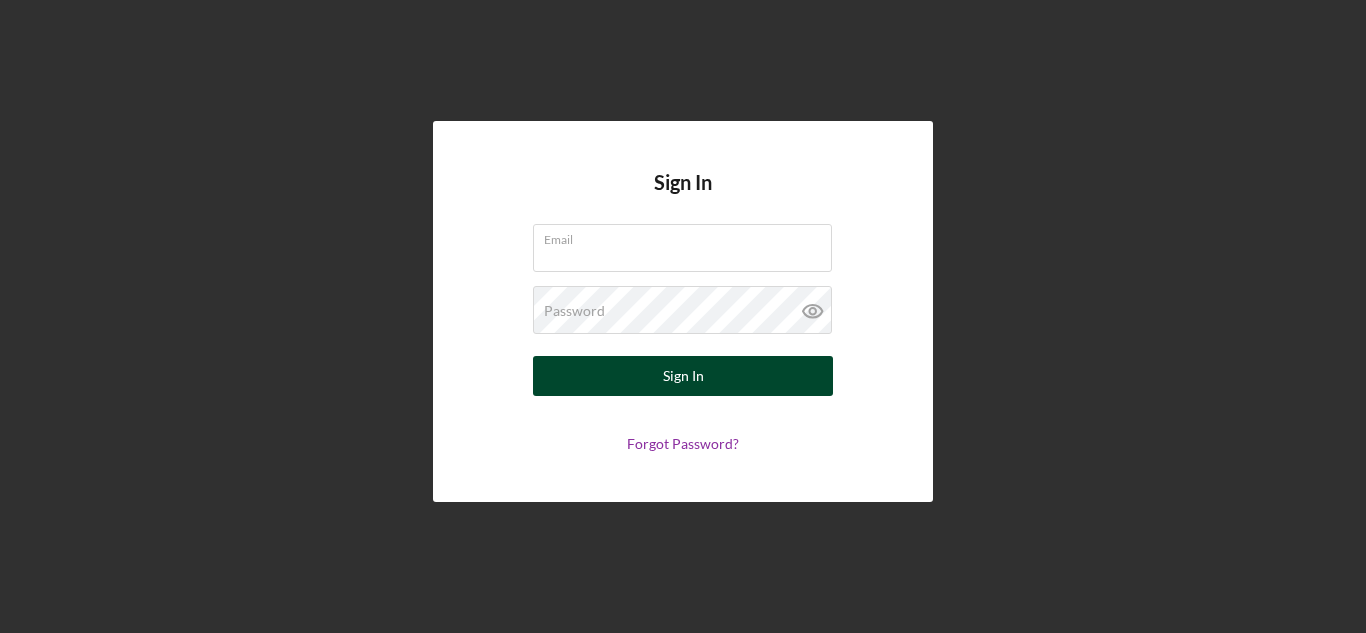 type on "[EMAIL]" 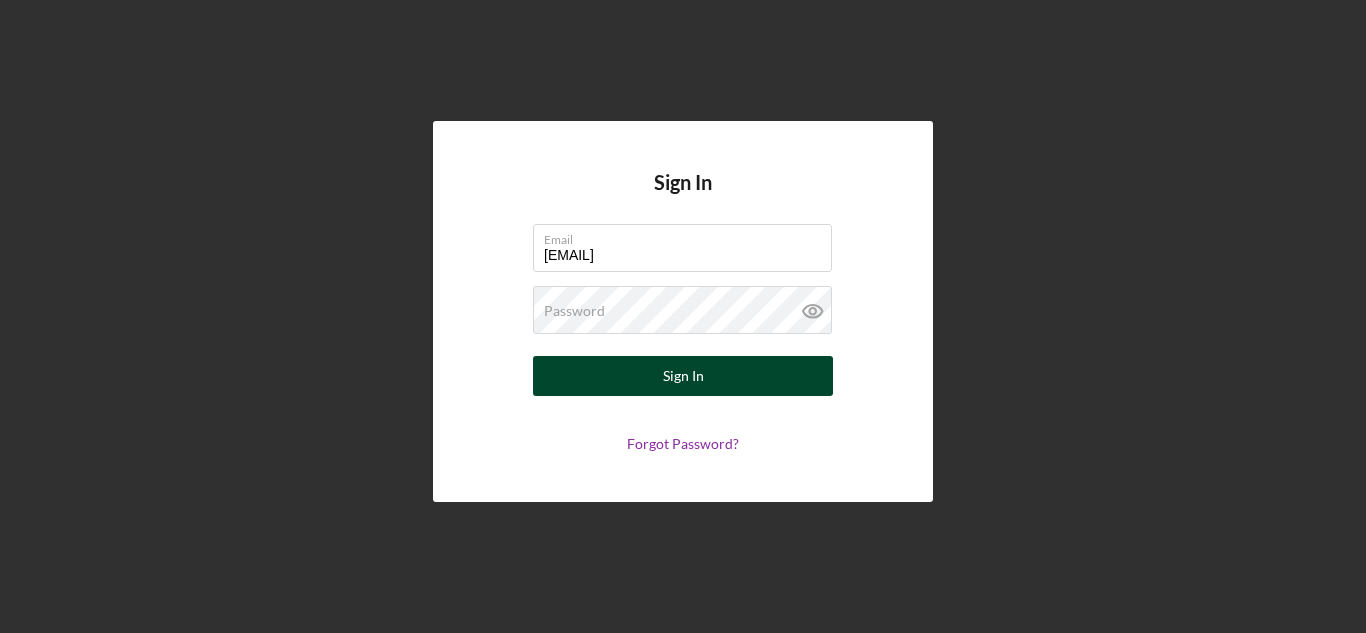 click on "Sign In" at bounding box center [683, 376] 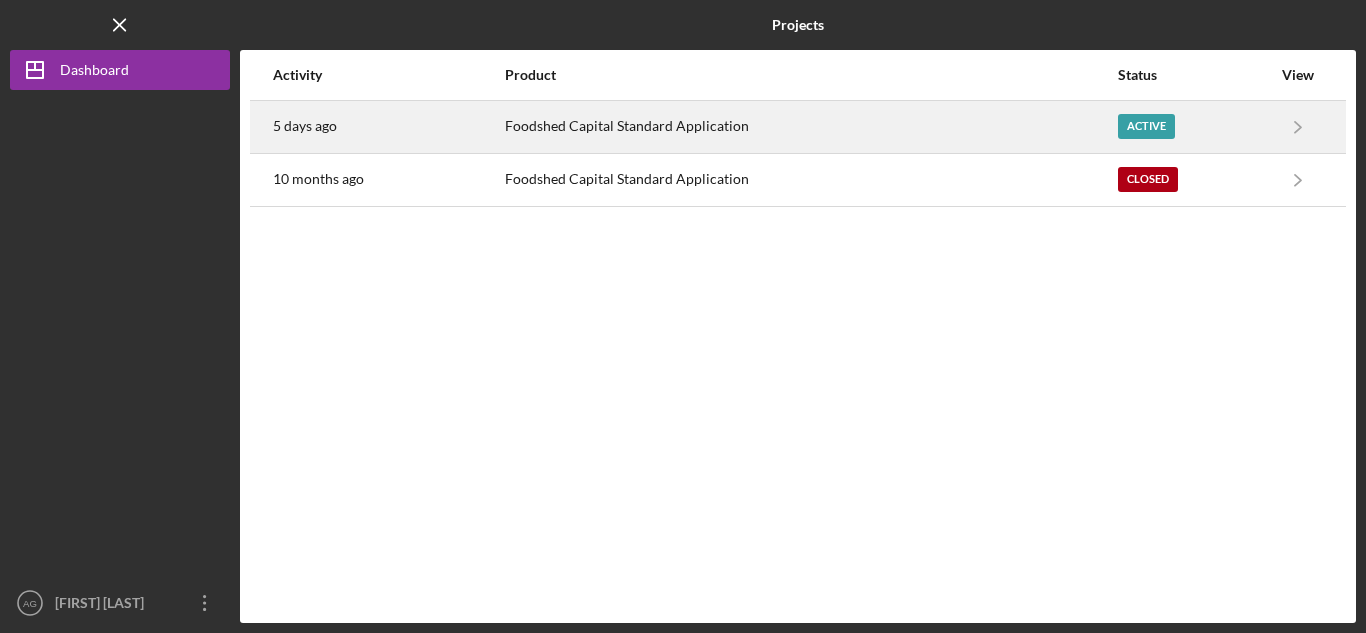 click on "Foodshed Capital Standard Application" at bounding box center (810, 127) 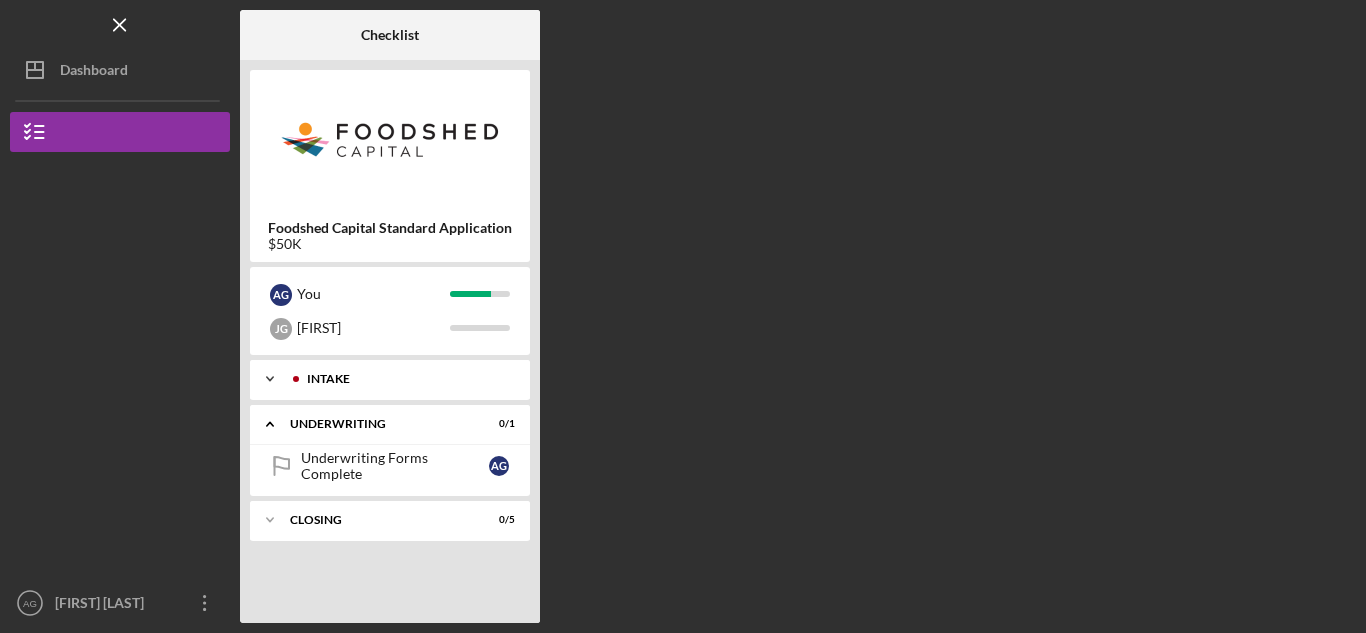 click on "Intake" at bounding box center [406, 379] 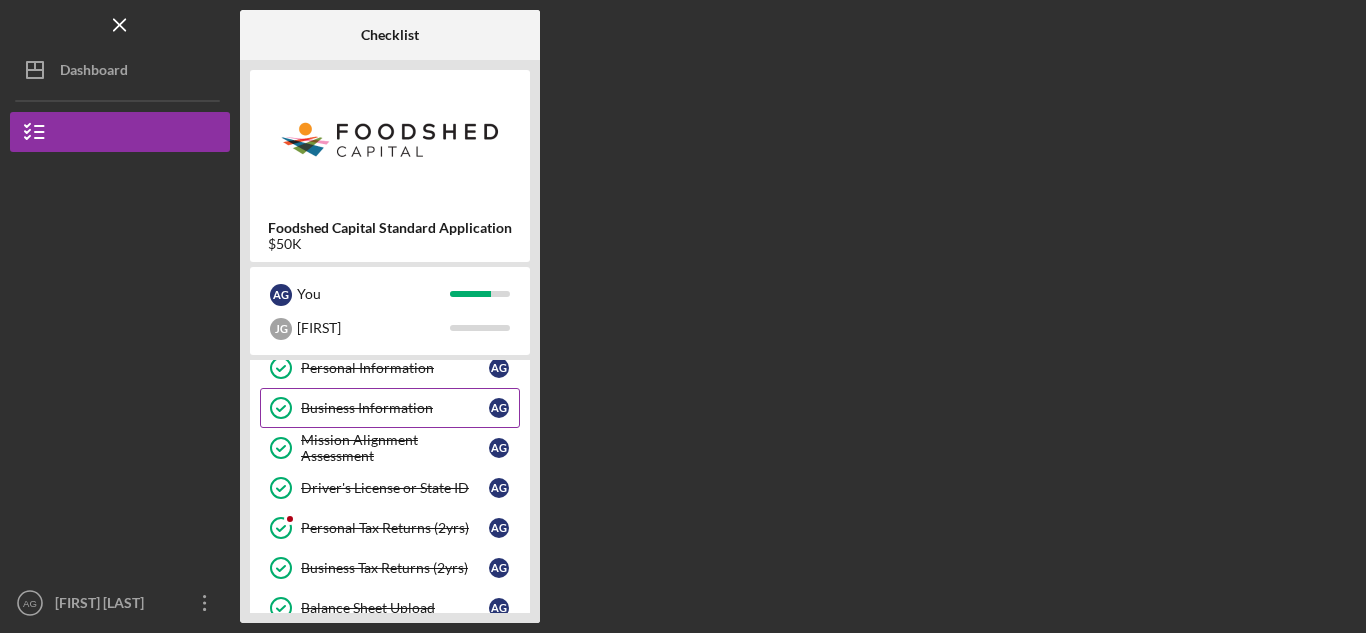scroll, scrollTop: 54, scrollLeft: 0, axis: vertical 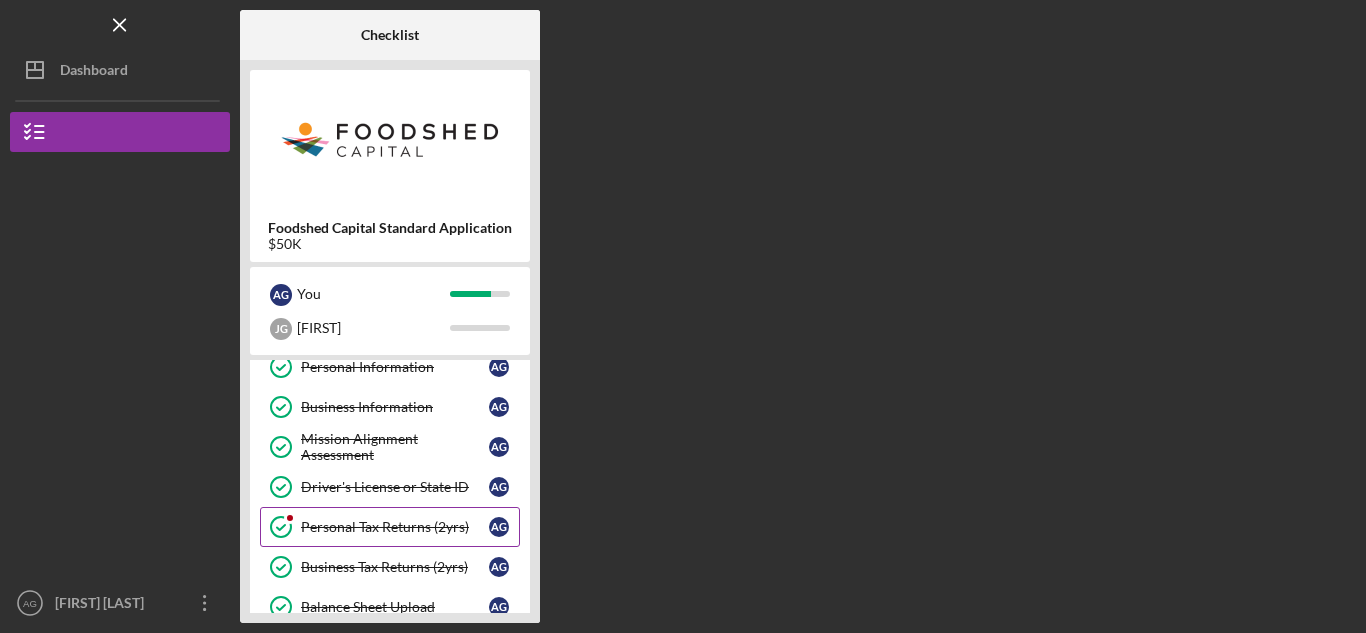 click at bounding box center (290, 518) 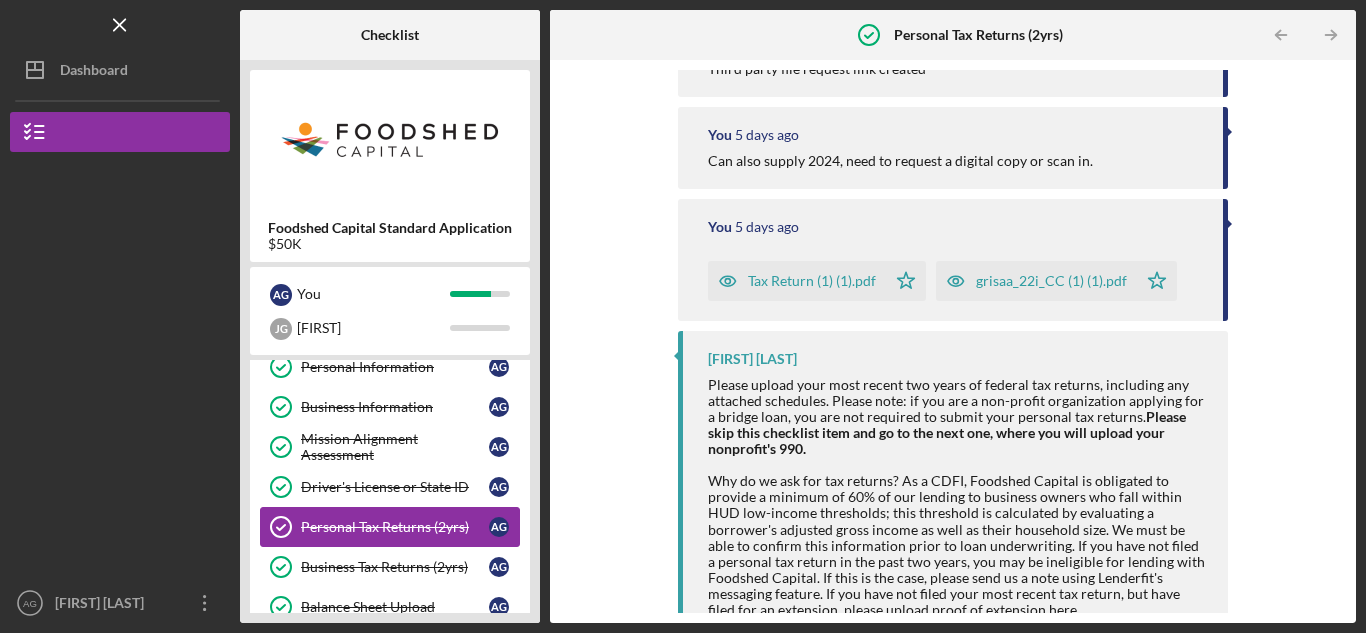scroll, scrollTop: 521, scrollLeft: 0, axis: vertical 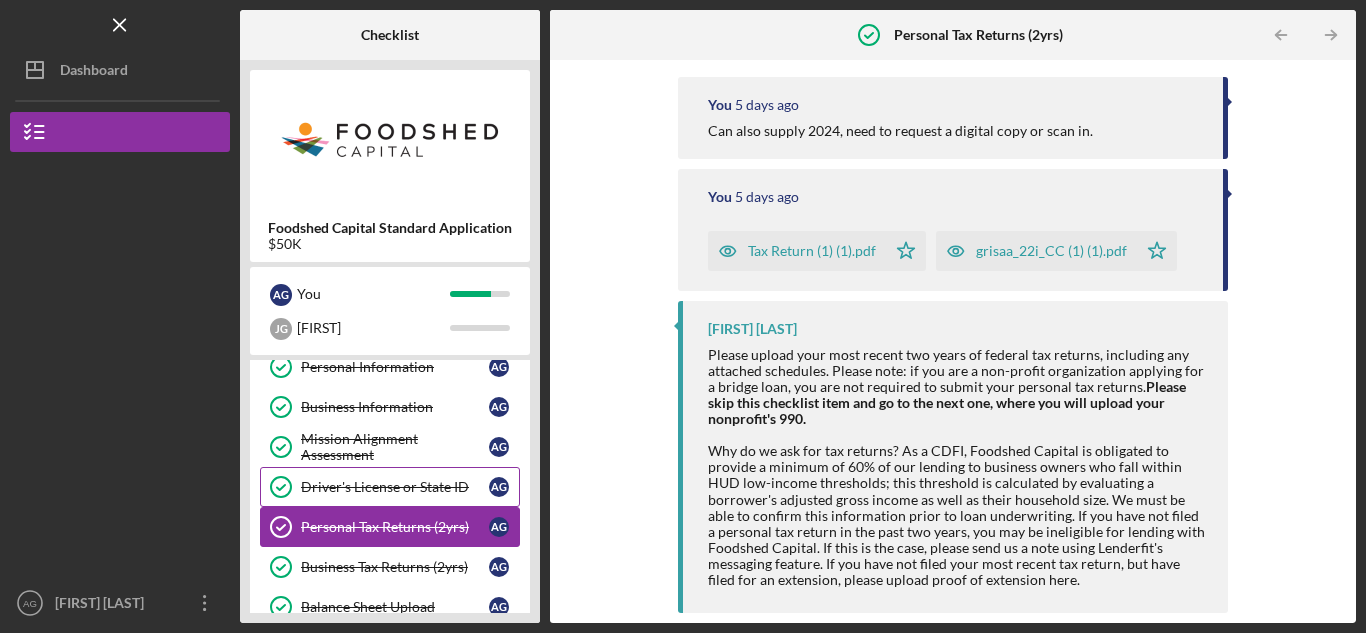 click on "Driver's License or State ID Driver's License or State ID A G" at bounding box center (390, 487) 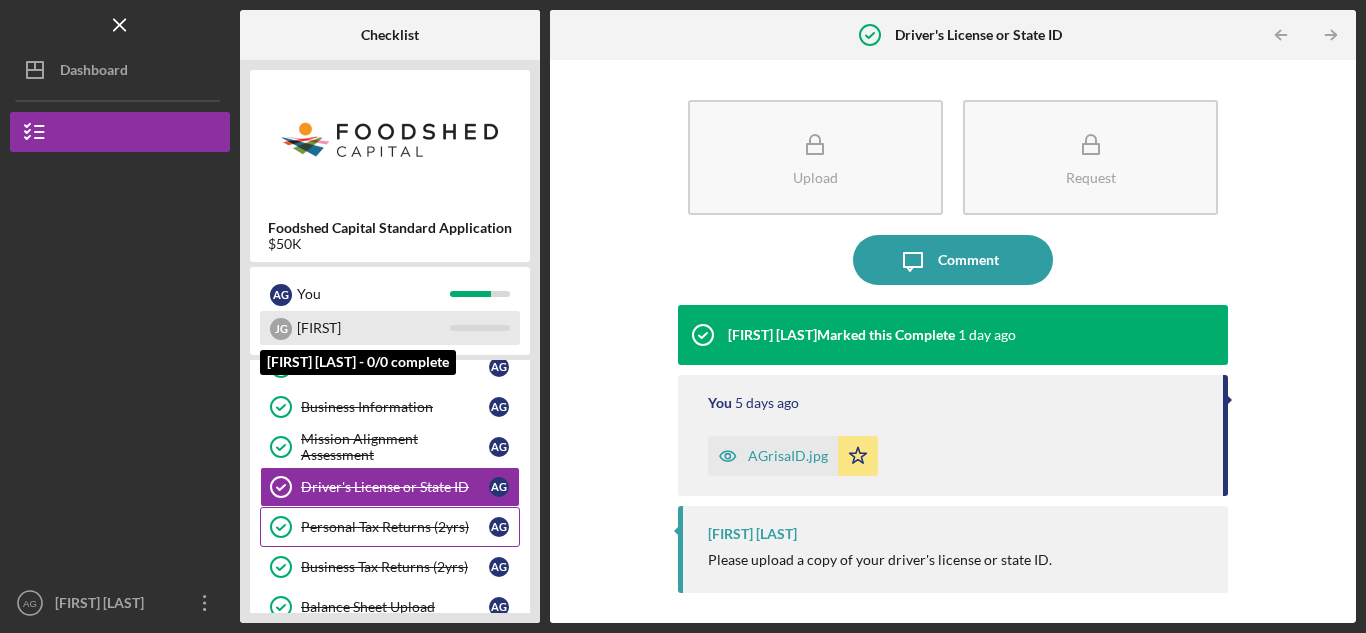 click on "[FIRST]" at bounding box center [373, 328] 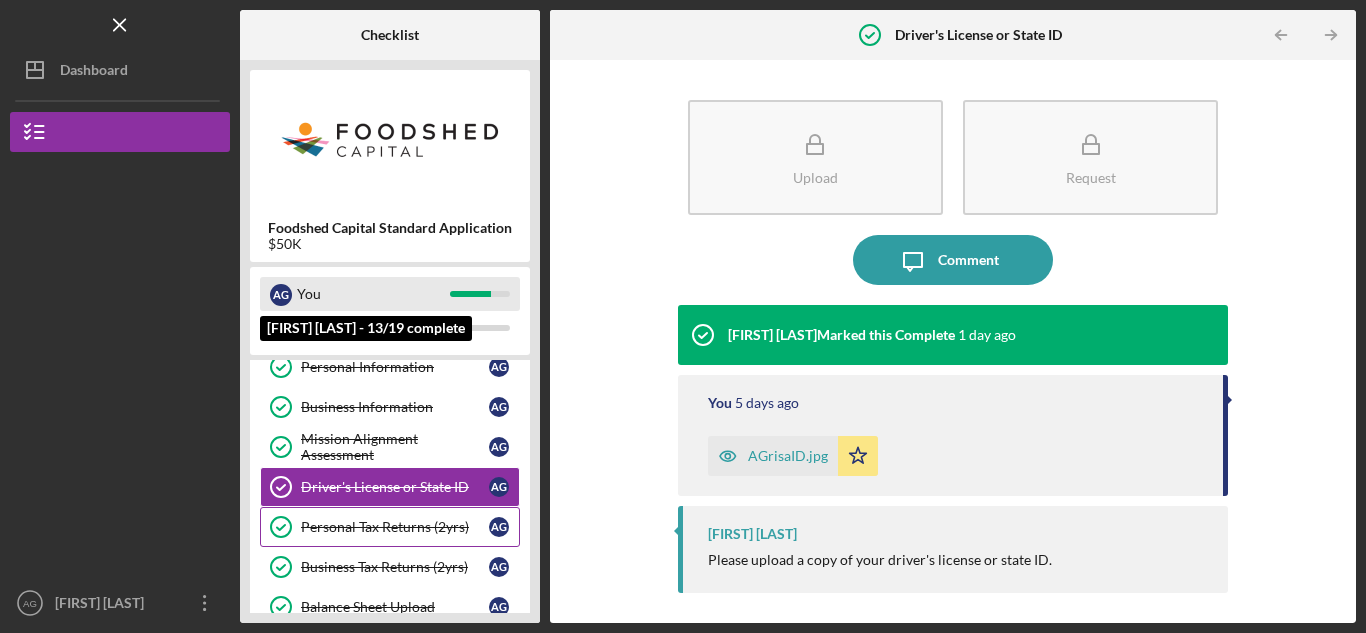 click on "You" at bounding box center [373, 294] 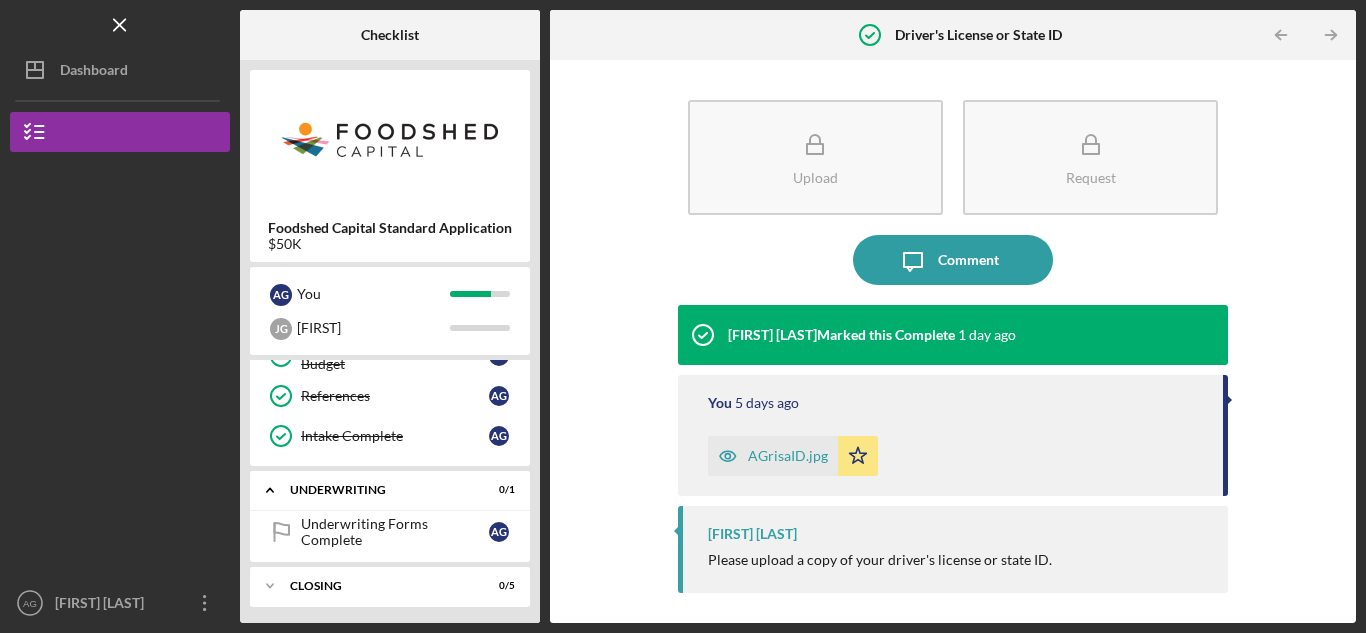 scroll, scrollTop: 469, scrollLeft: 0, axis: vertical 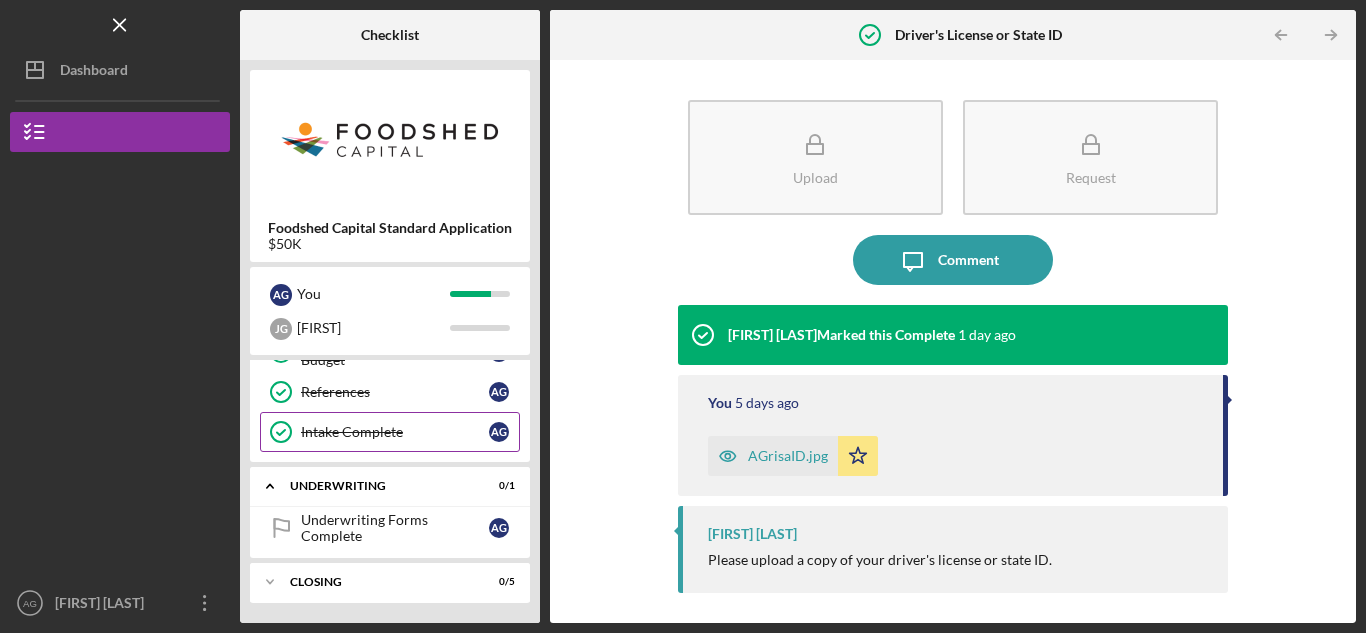 click on "Intake Complete  Intake Complete  A G" at bounding box center [390, 432] 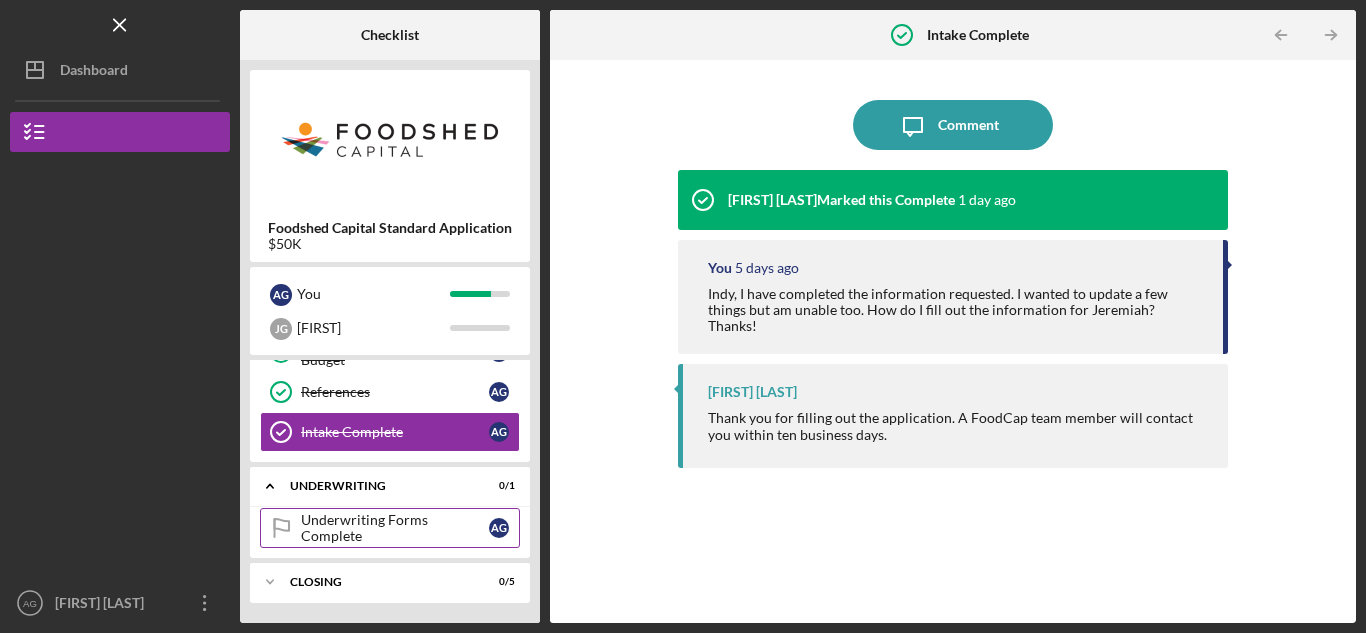 click on "Underwriting Forms Complete" at bounding box center [395, 528] 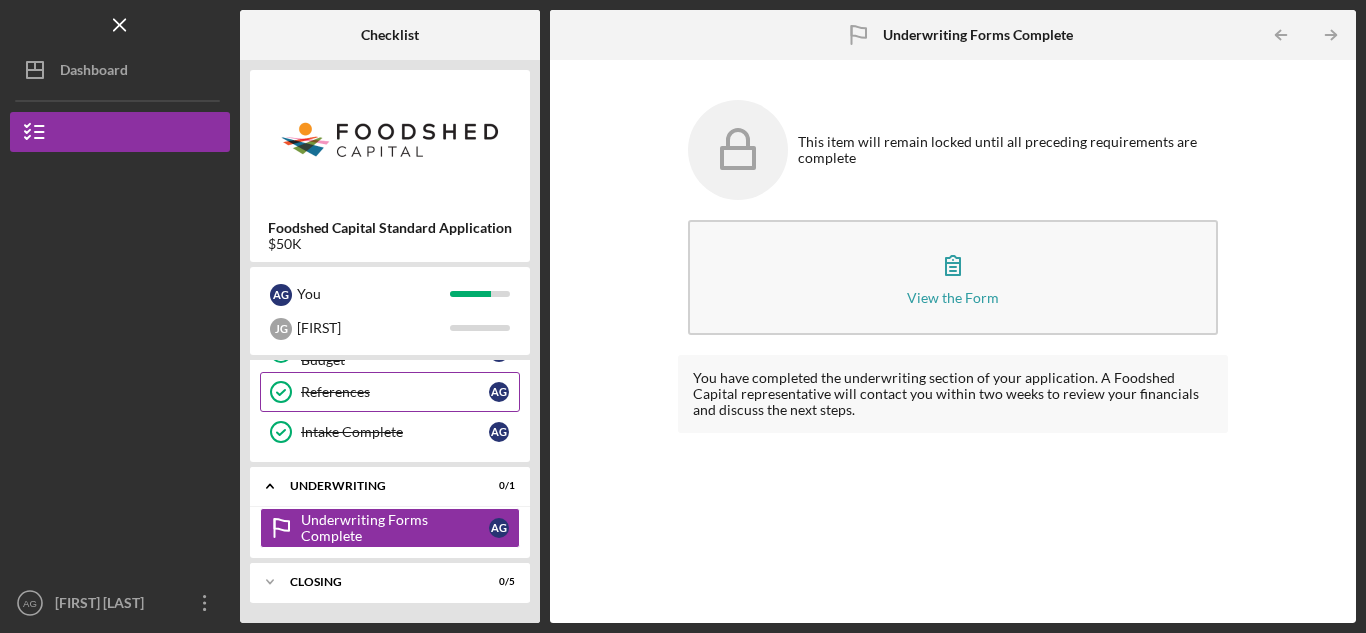 click on "References" at bounding box center (395, 392) 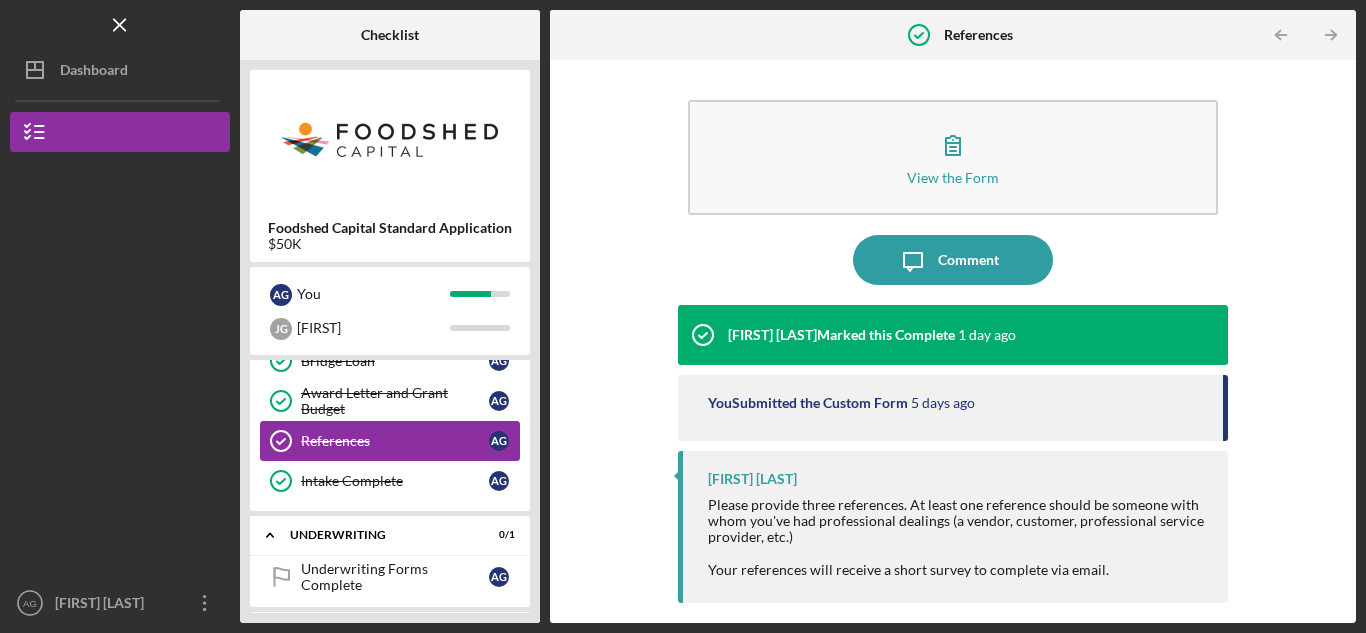 scroll, scrollTop: 418, scrollLeft: 0, axis: vertical 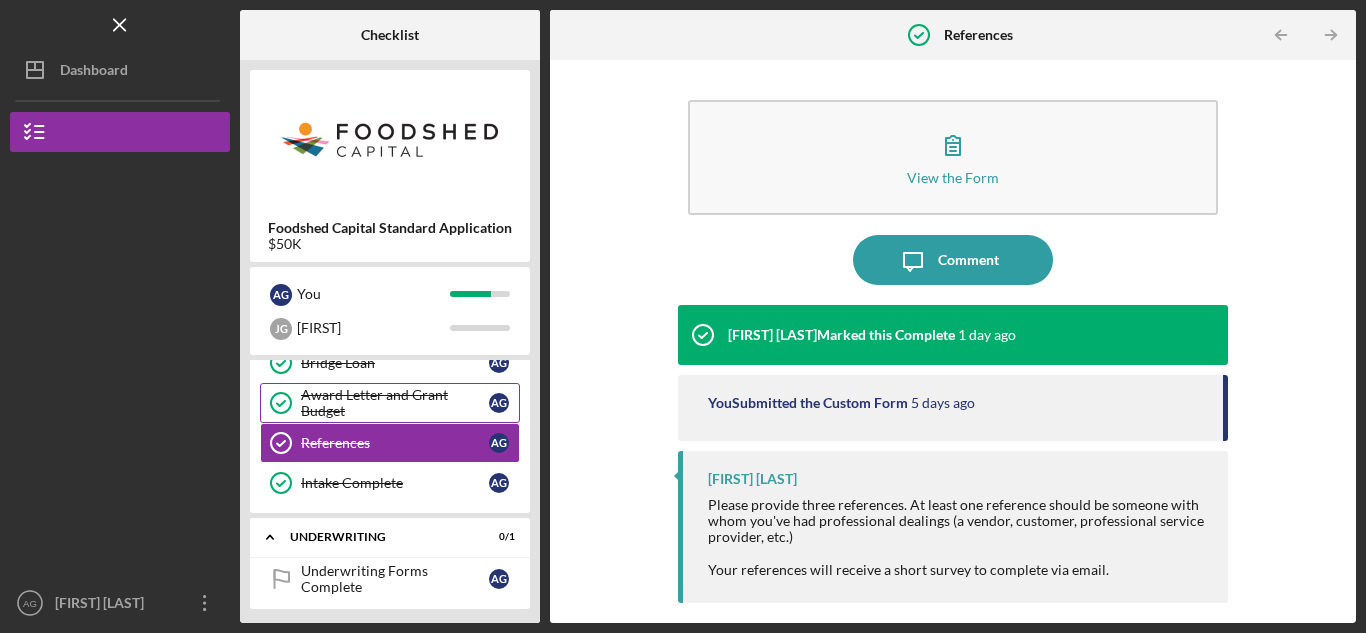 click on "Award Letter and Grant Budget" at bounding box center (395, 403) 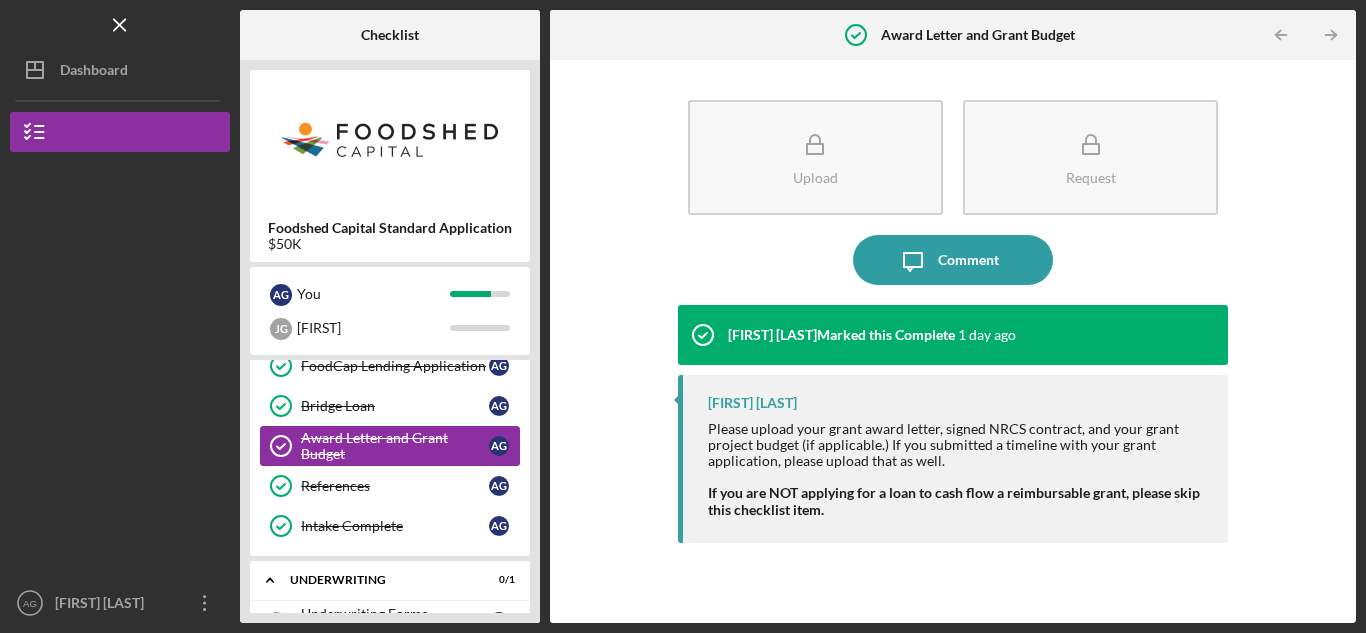 scroll, scrollTop: 374, scrollLeft: 0, axis: vertical 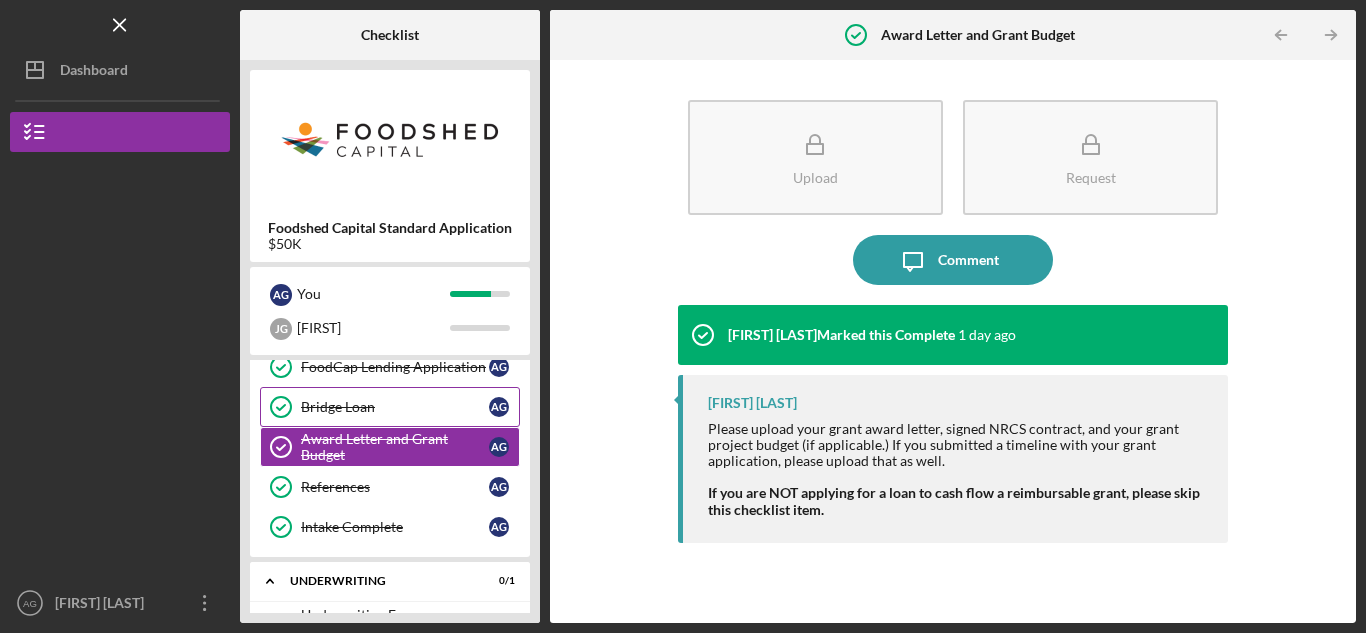 click on "Bridge Loan" at bounding box center (395, 407) 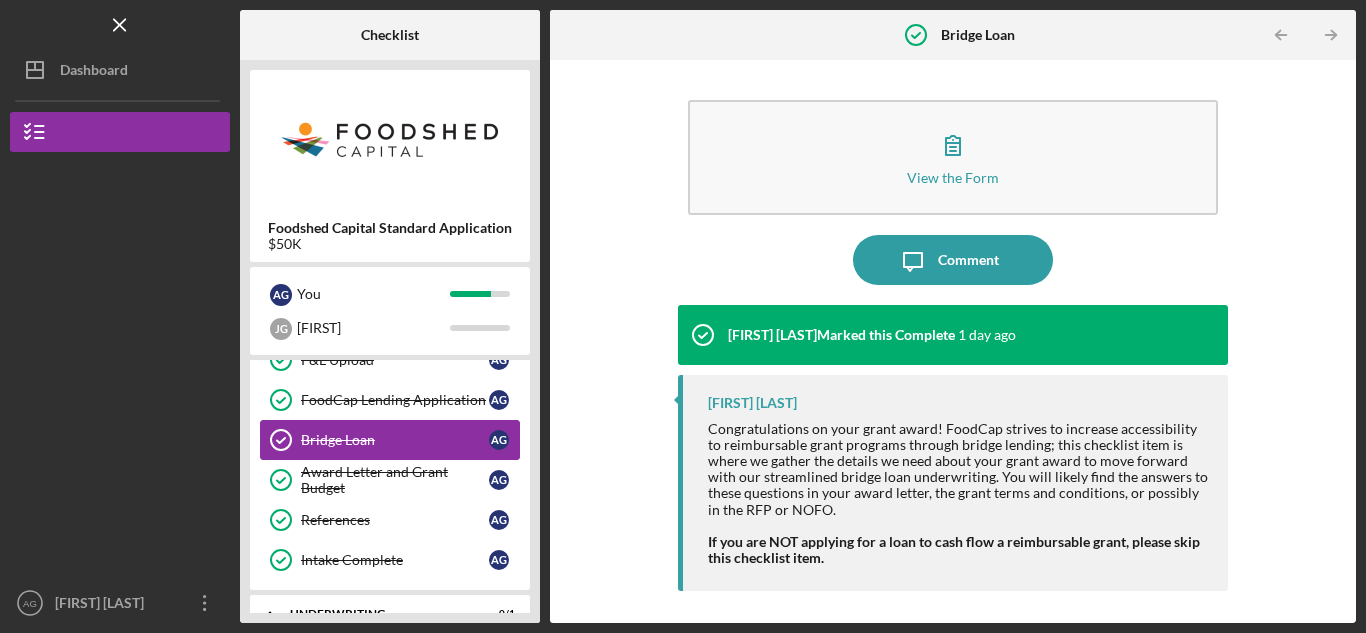 scroll, scrollTop: 337, scrollLeft: 0, axis: vertical 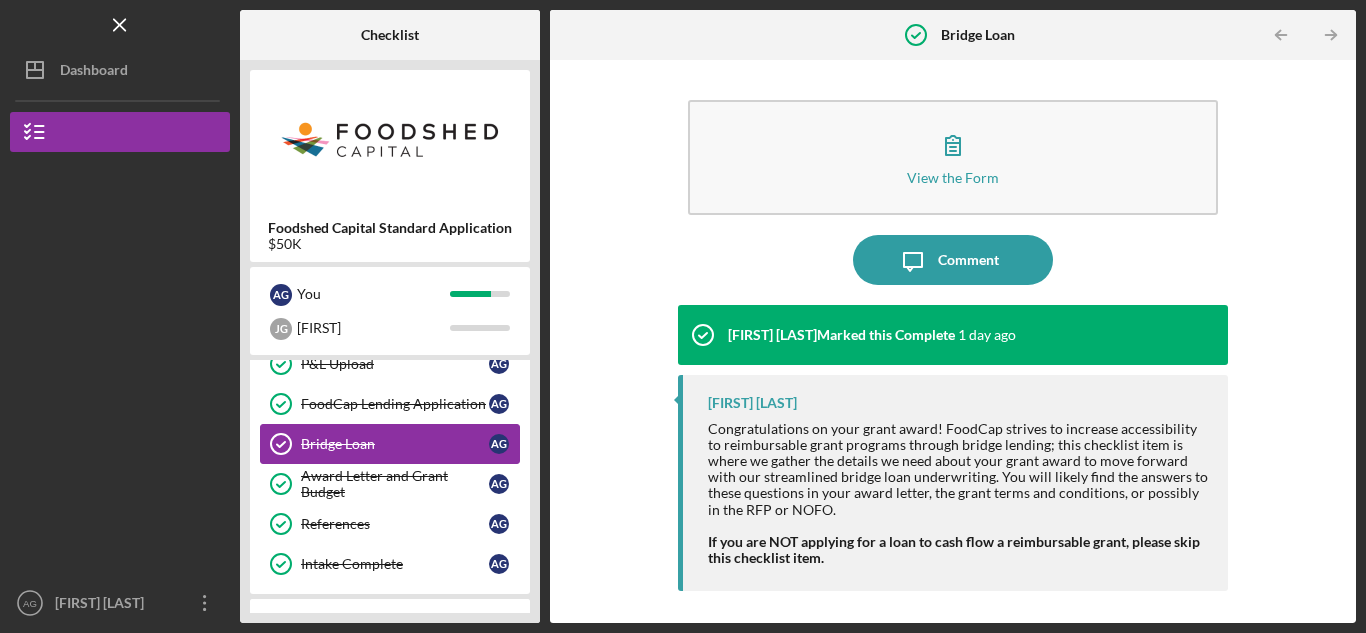 click on "FoodCap Lending Application" at bounding box center (395, 404) 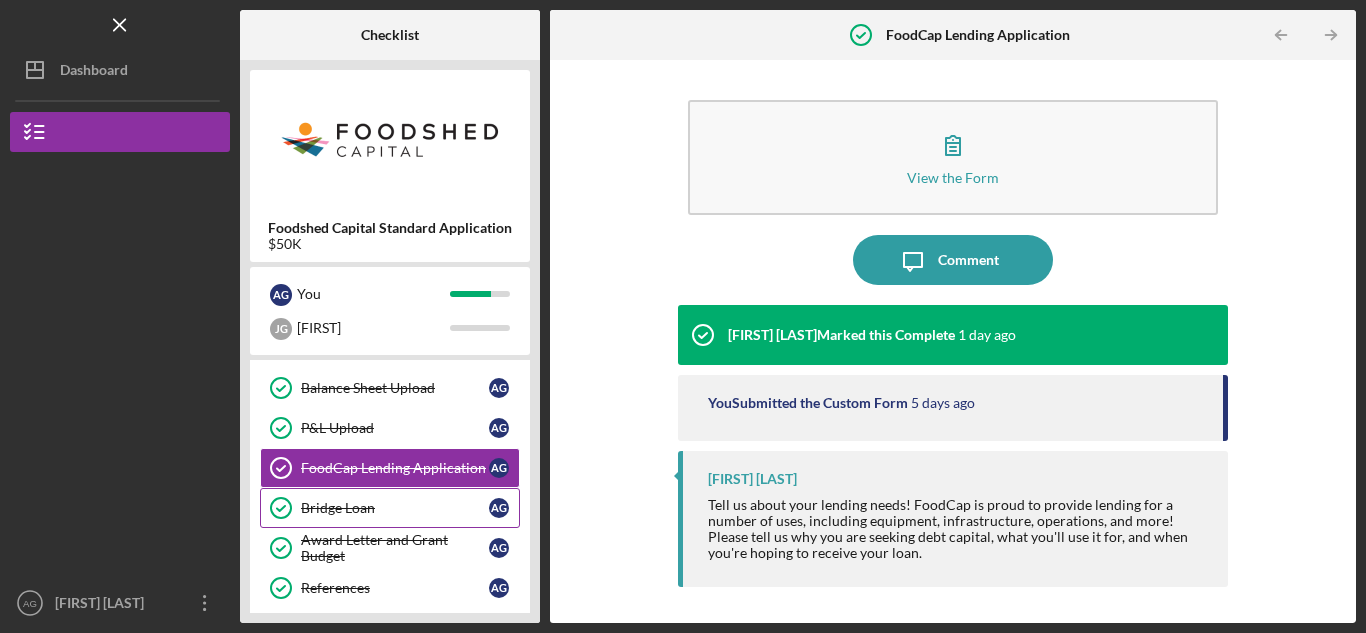 scroll, scrollTop: 271, scrollLeft: 0, axis: vertical 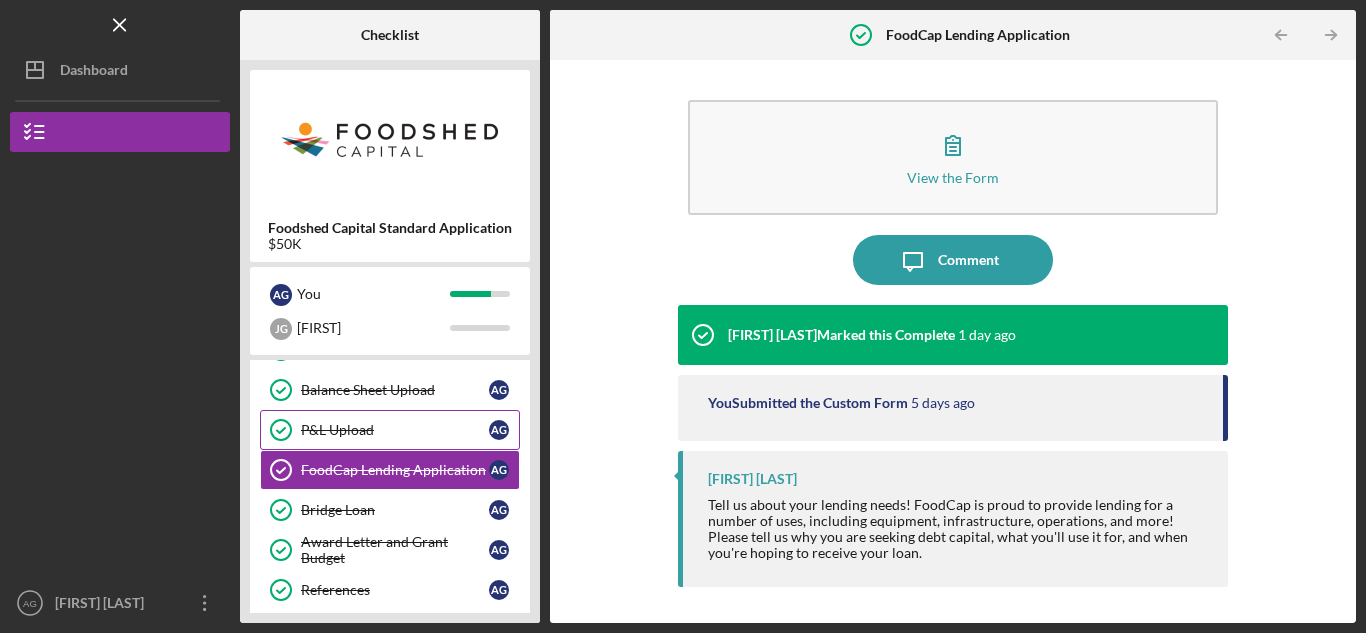 click on "P&L Upload" at bounding box center [395, 430] 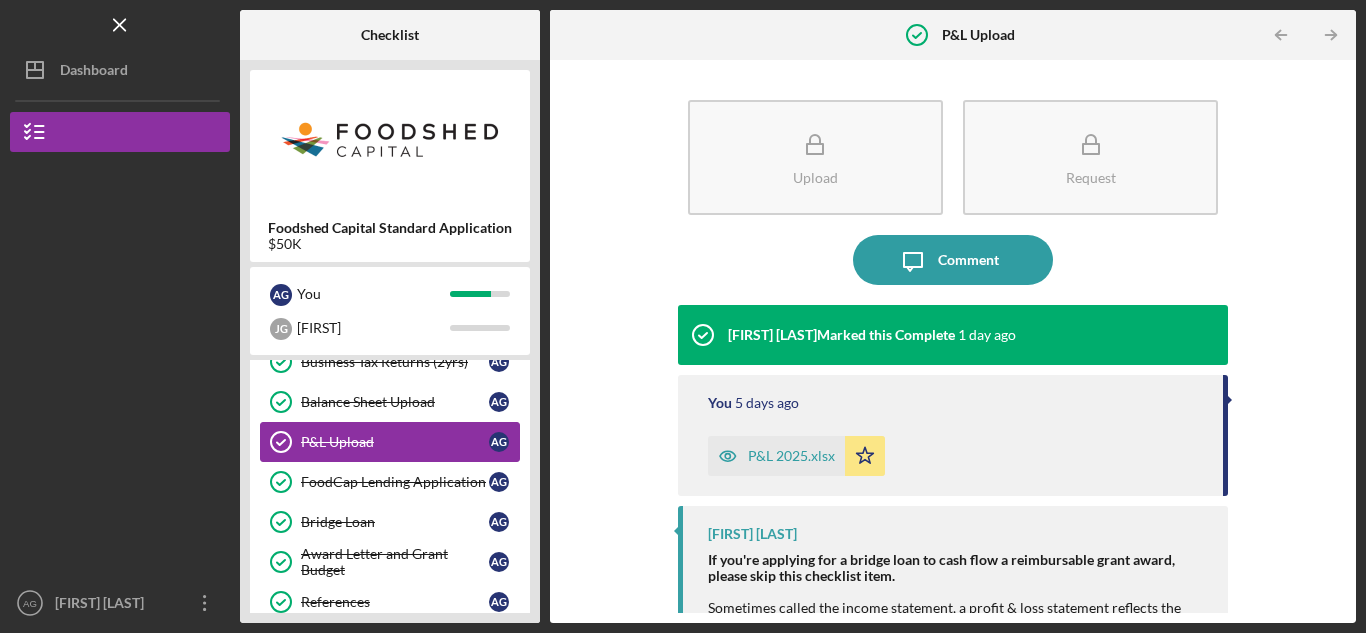 scroll, scrollTop: 252, scrollLeft: 0, axis: vertical 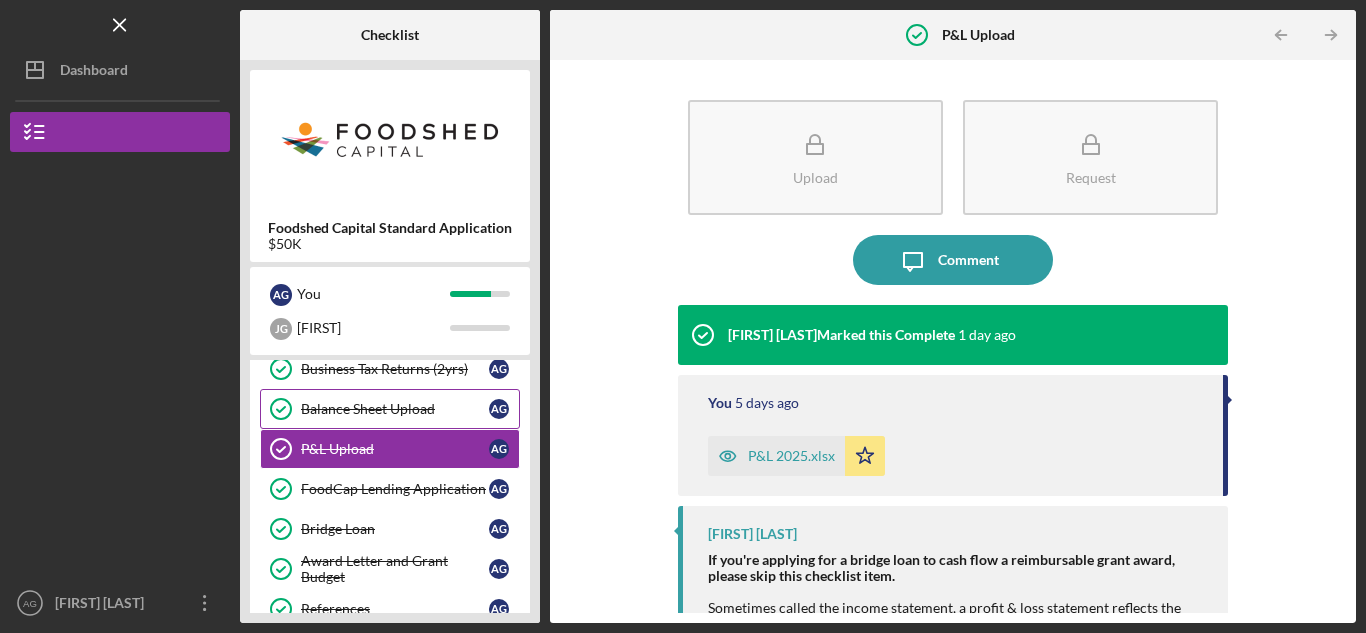click on "Balance Sheet Upload" at bounding box center [395, 409] 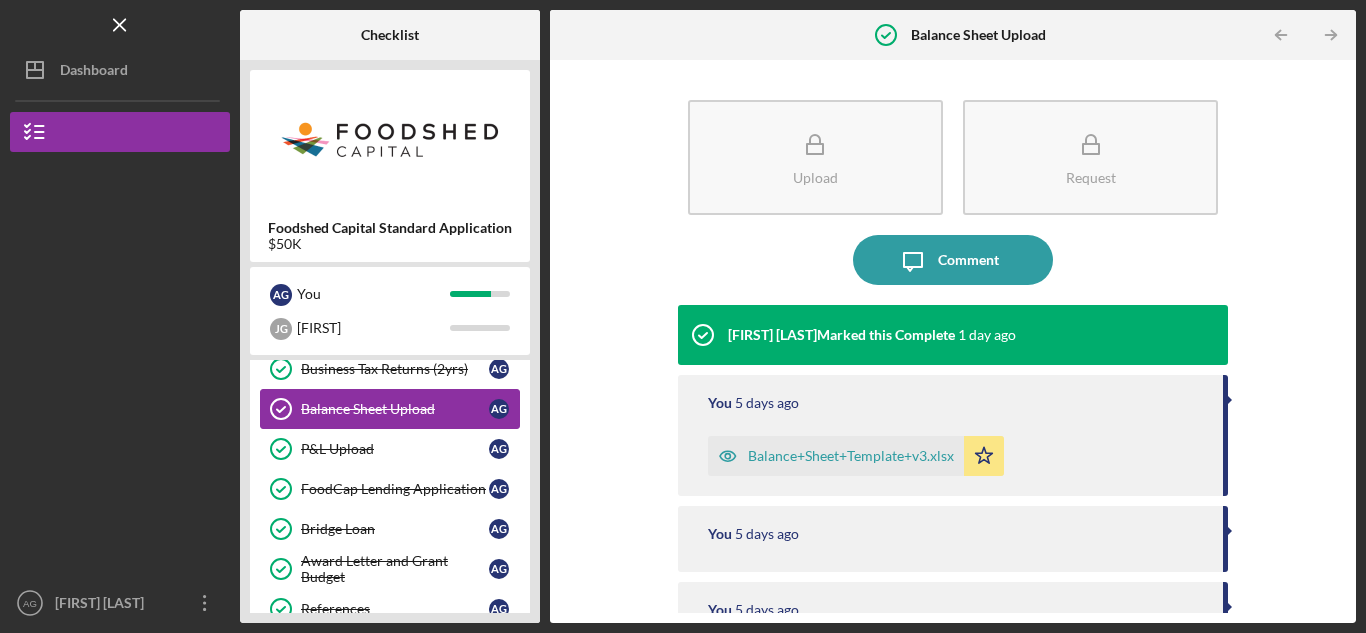 scroll, scrollTop: 95, scrollLeft: 0, axis: vertical 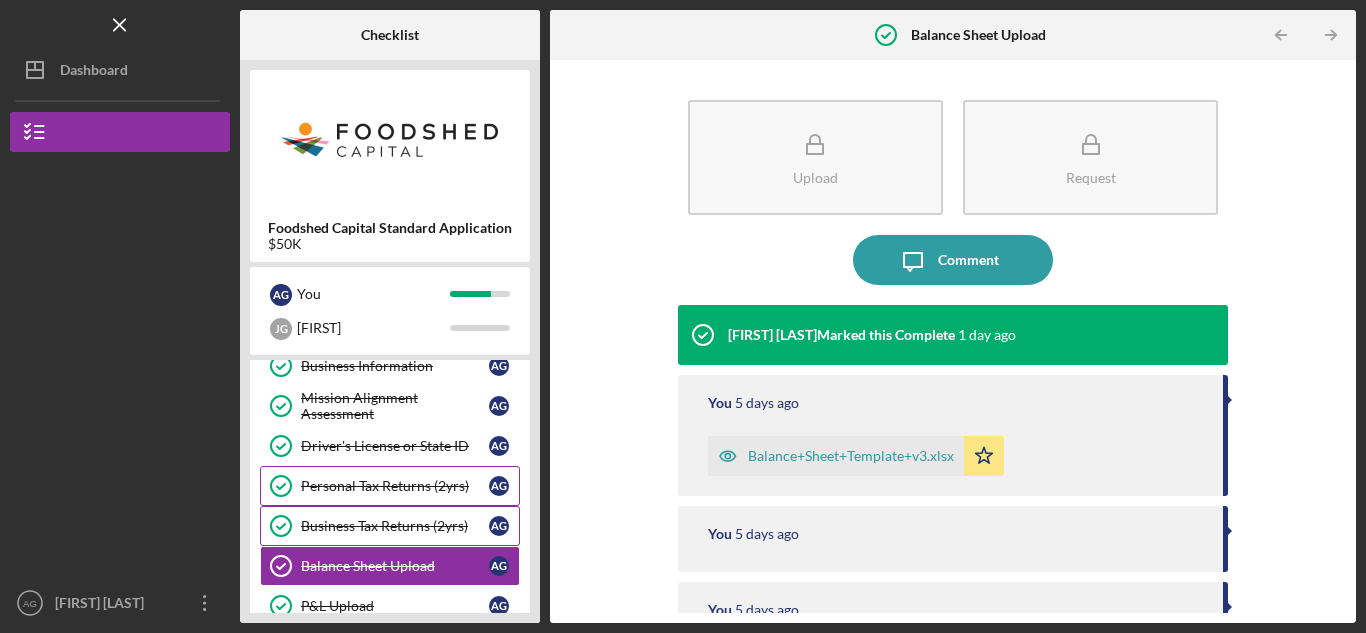 click on "Business Tax Returns (2yrs) Business Tax Returns (2yrs) A G" at bounding box center [390, 526] 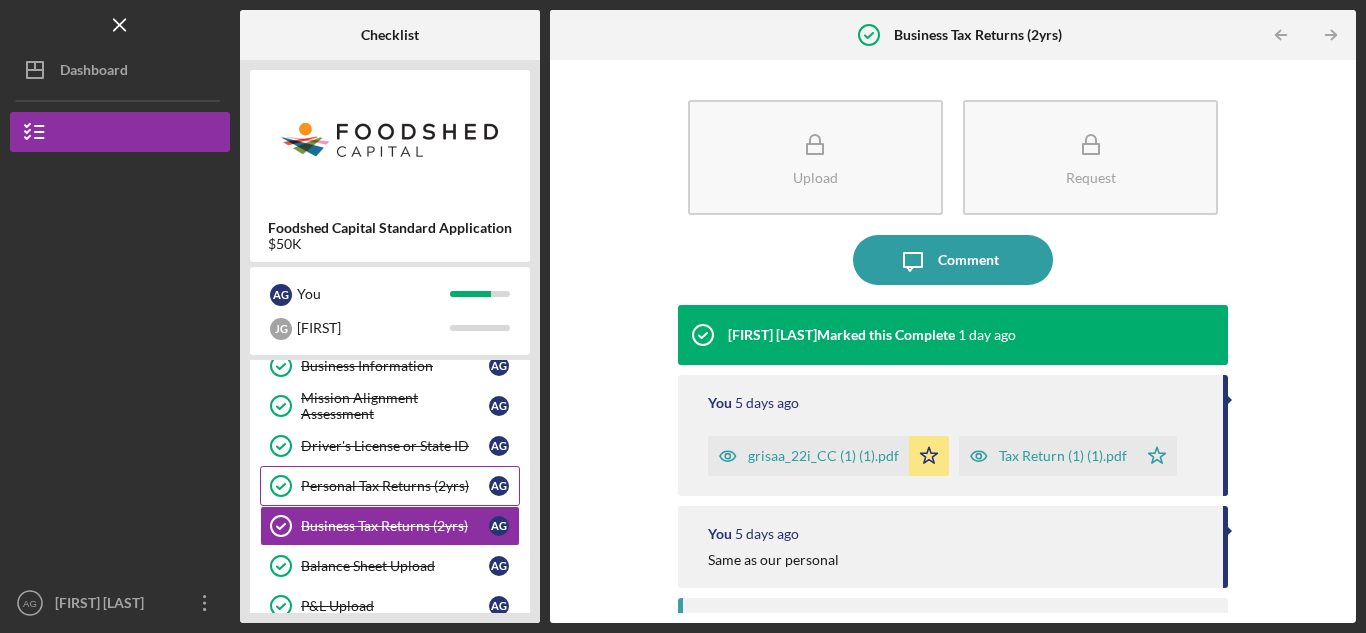 click on "Personal Tax Returns (2yrs)" at bounding box center (395, 486) 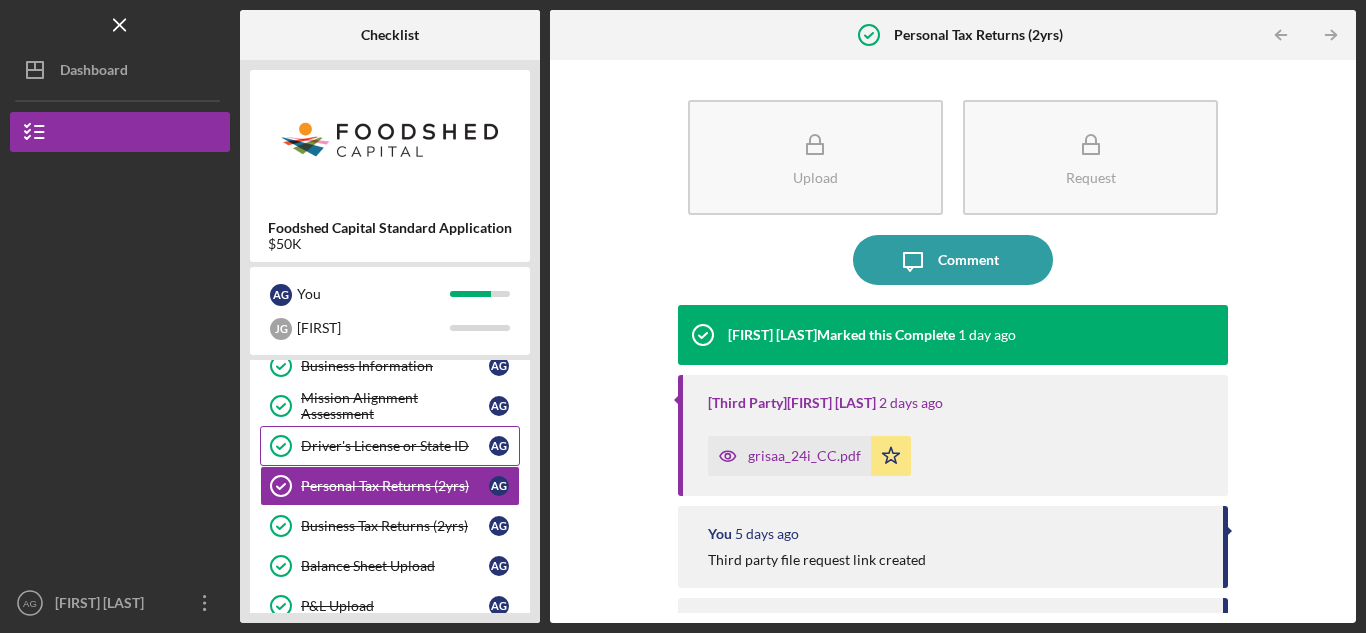 click on "Driver's License or State ID Driver's License or State ID A G" at bounding box center [390, 446] 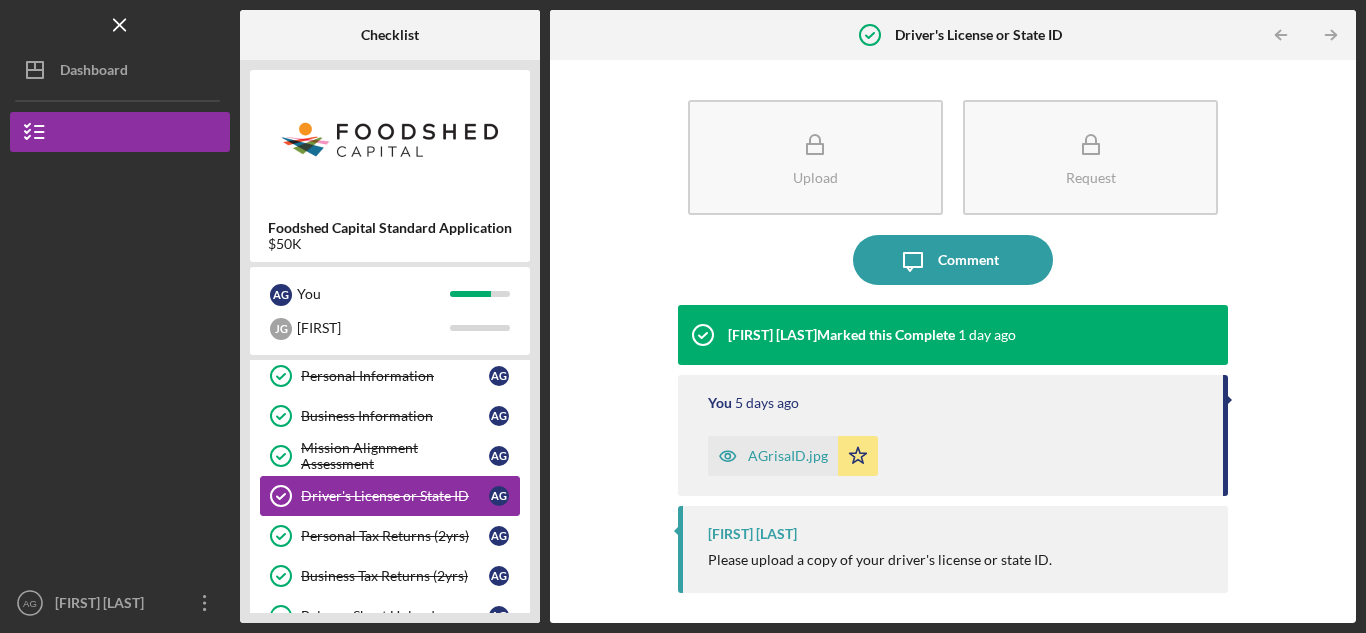 scroll, scrollTop: 40, scrollLeft: 0, axis: vertical 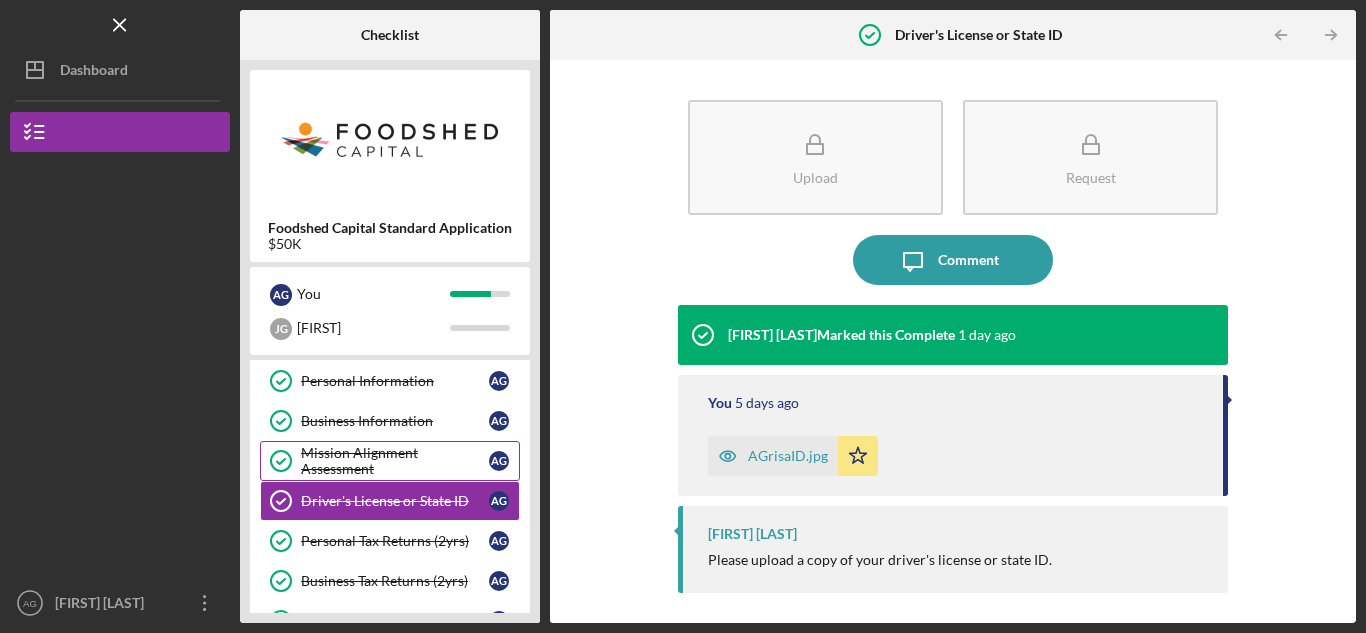 click on "Mission Alignment Assessment" at bounding box center [395, 461] 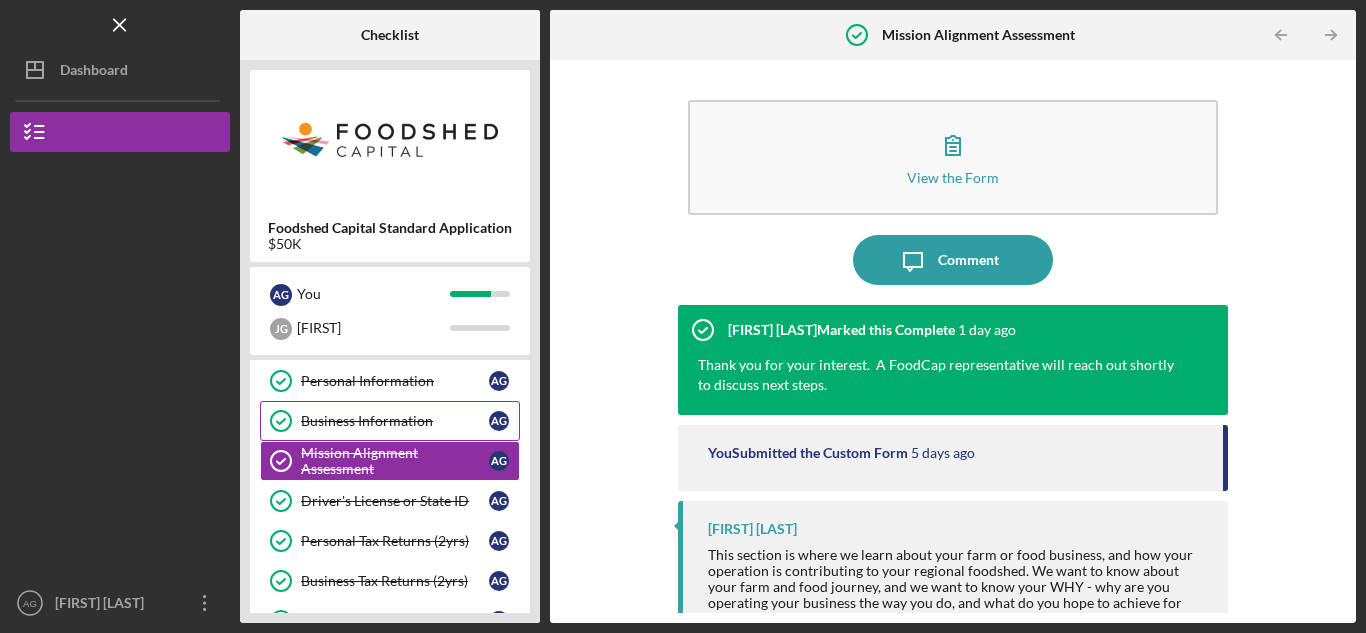 click on "Business Information Business Information A G" at bounding box center (390, 421) 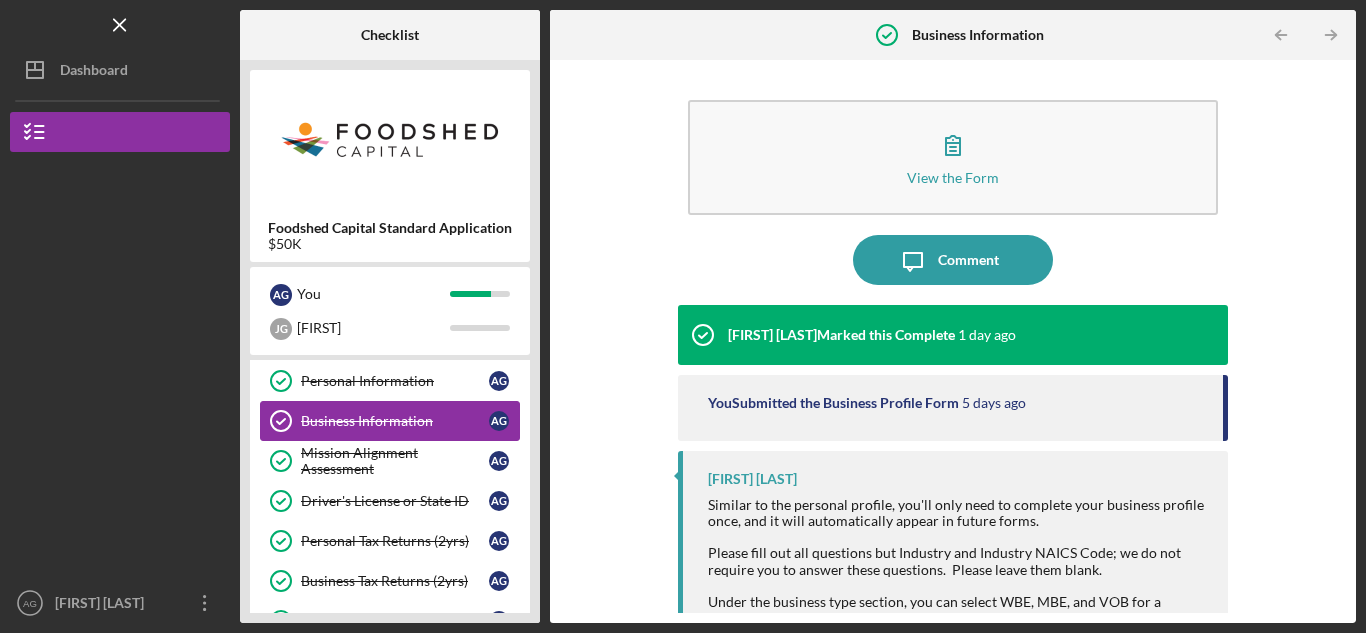 scroll, scrollTop: 0, scrollLeft: 0, axis: both 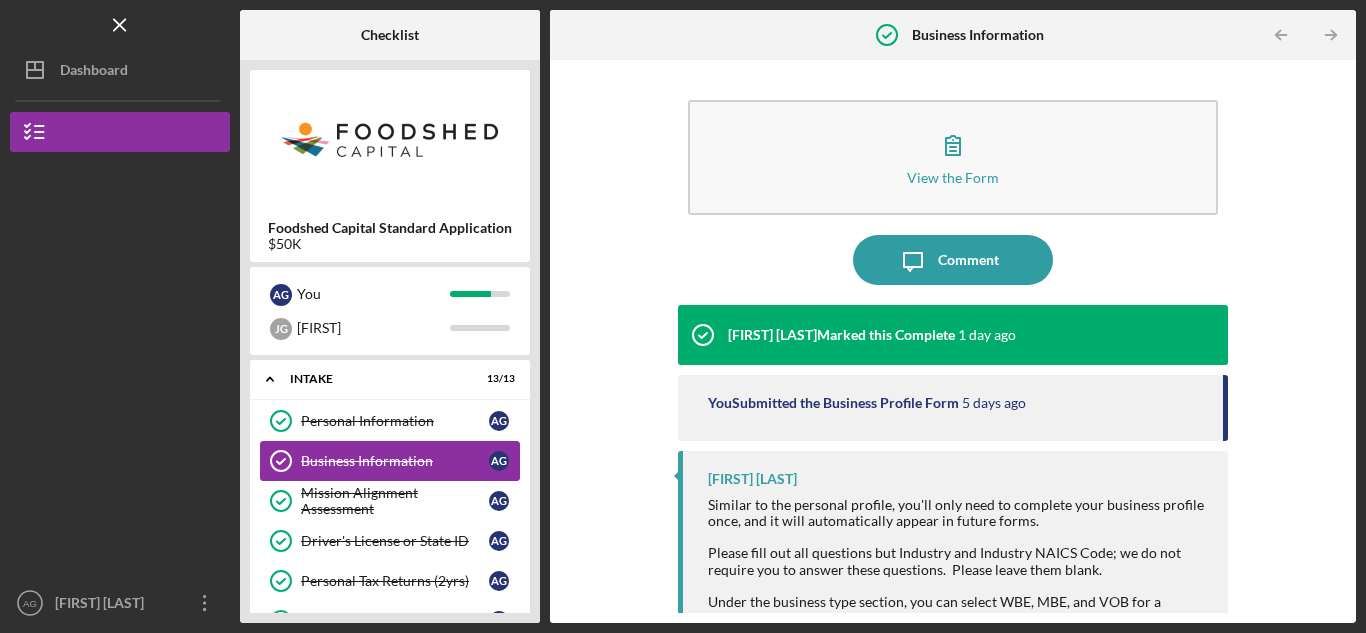click on "Personal Information Personal Information A G" at bounding box center [390, 421] 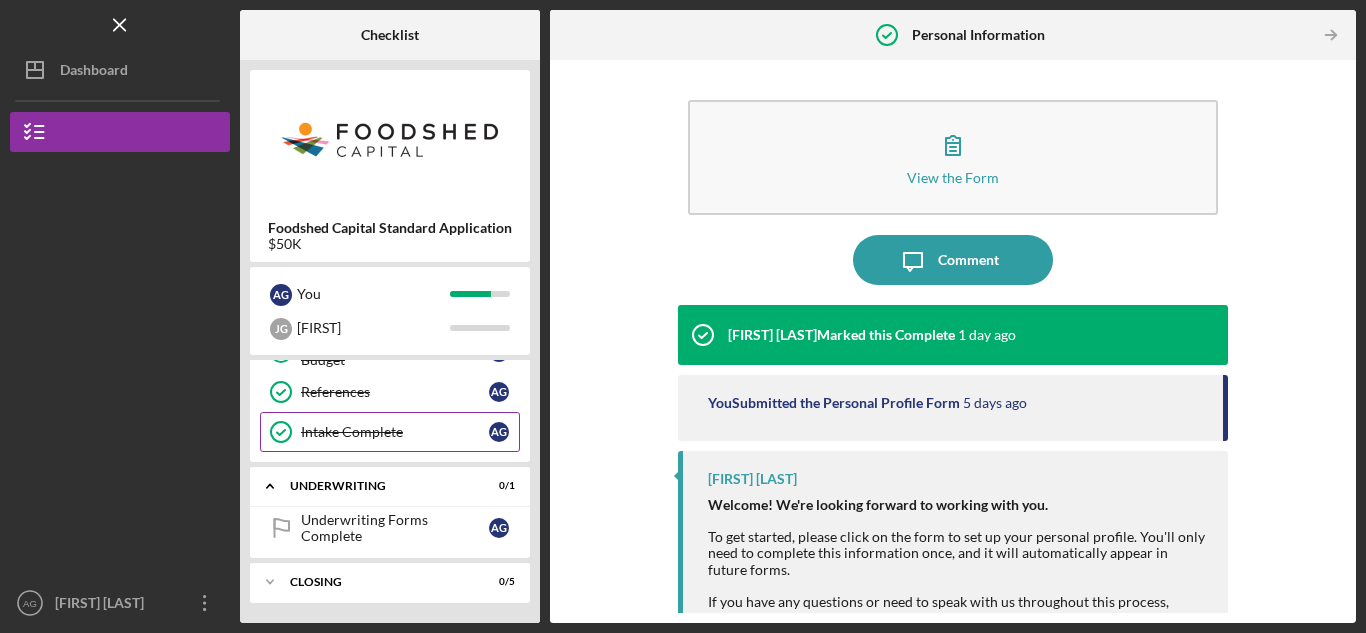scroll, scrollTop: 0, scrollLeft: 0, axis: both 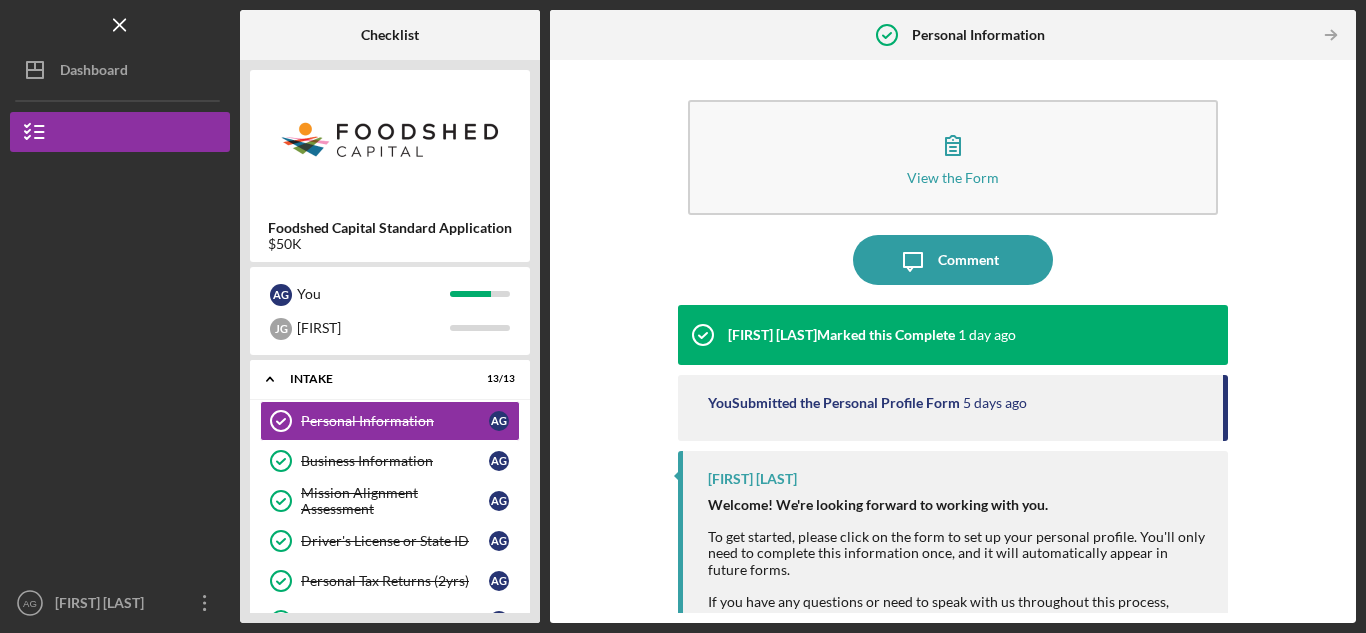 click on "Personal Information Personal Information A G" at bounding box center [390, 421] 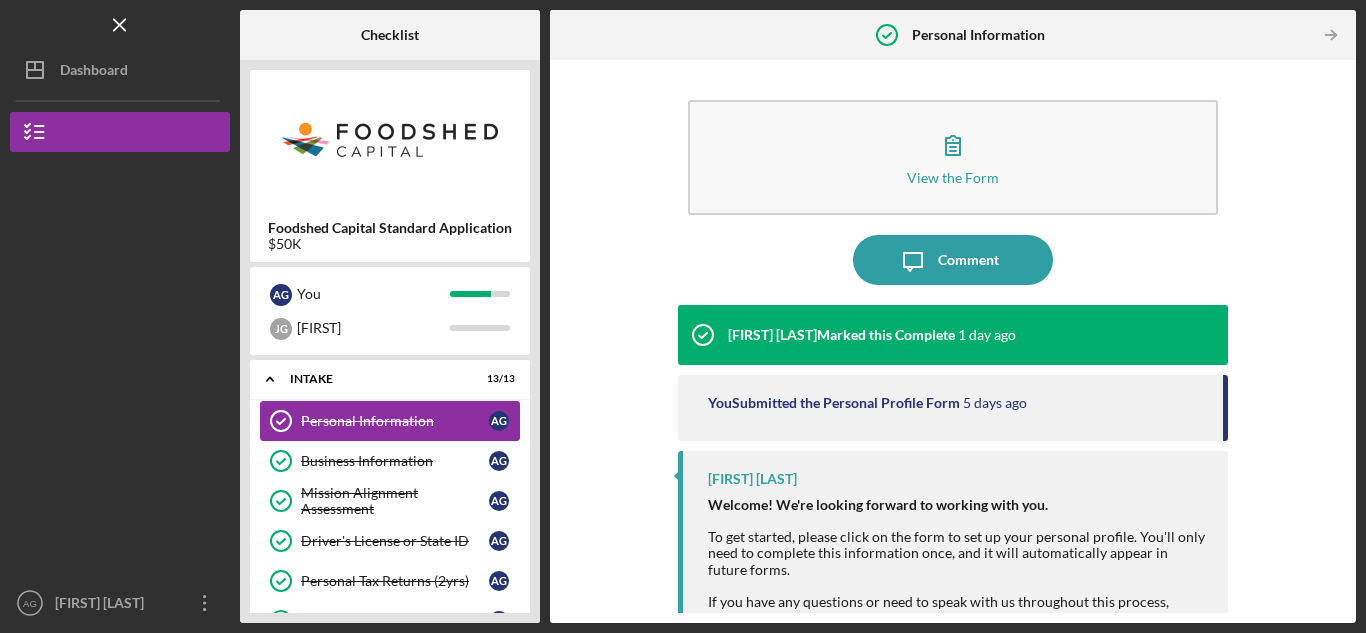 scroll, scrollTop: 469, scrollLeft: 0, axis: vertical 